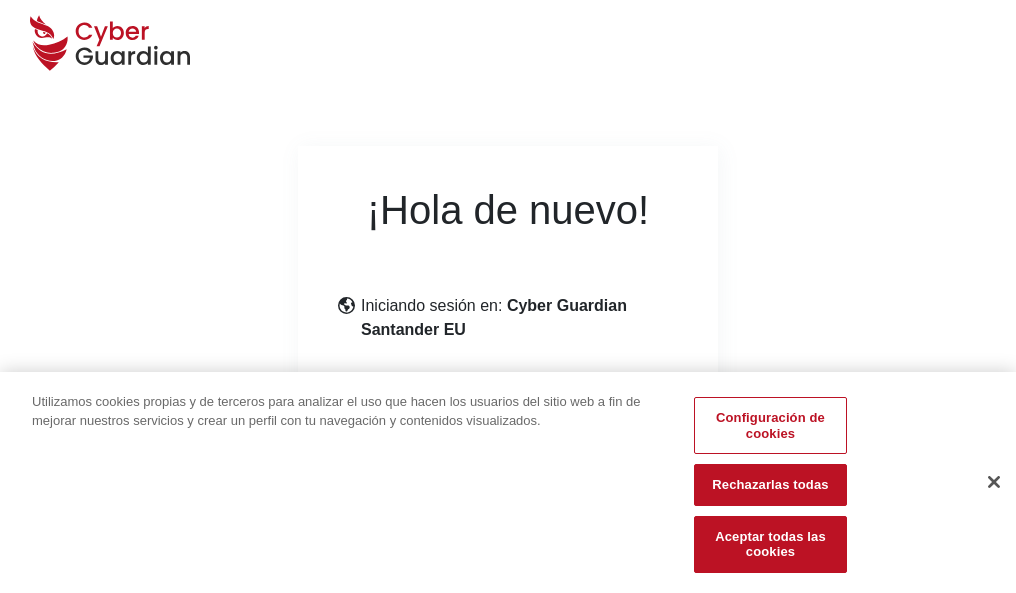 scroll, scrollTop: 245, scrollLeft: 0, axis: vertical 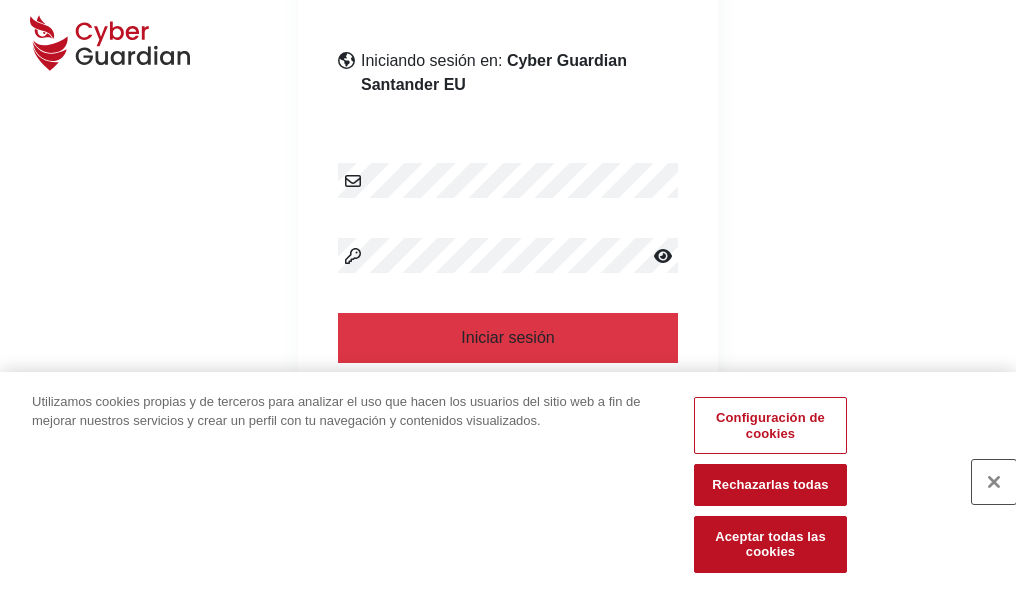 click at bounding box center (994, 482) 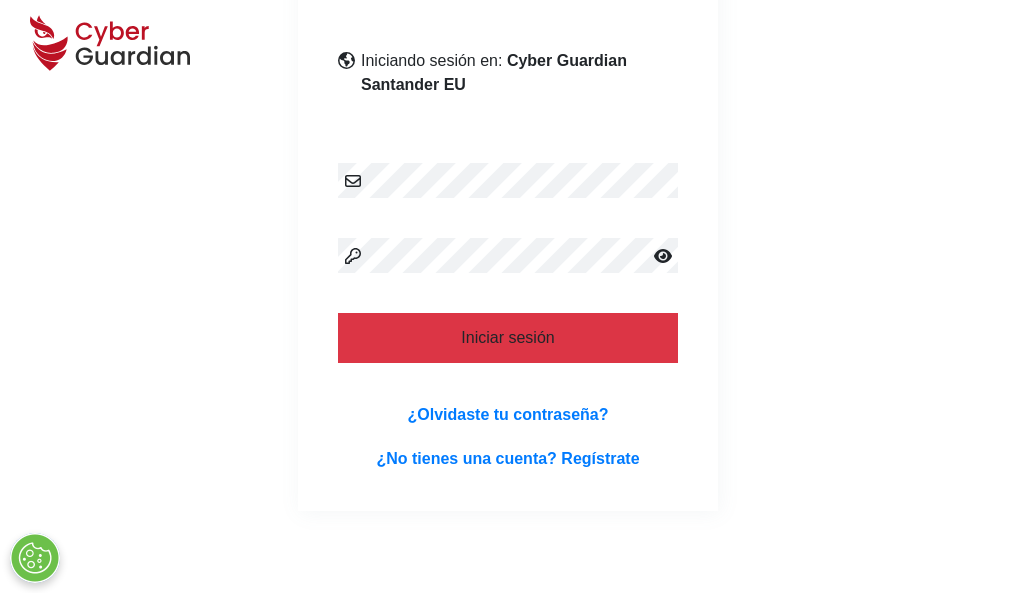 scroll, scrollTop: 389, scrollLeft: 0, axis: vertical 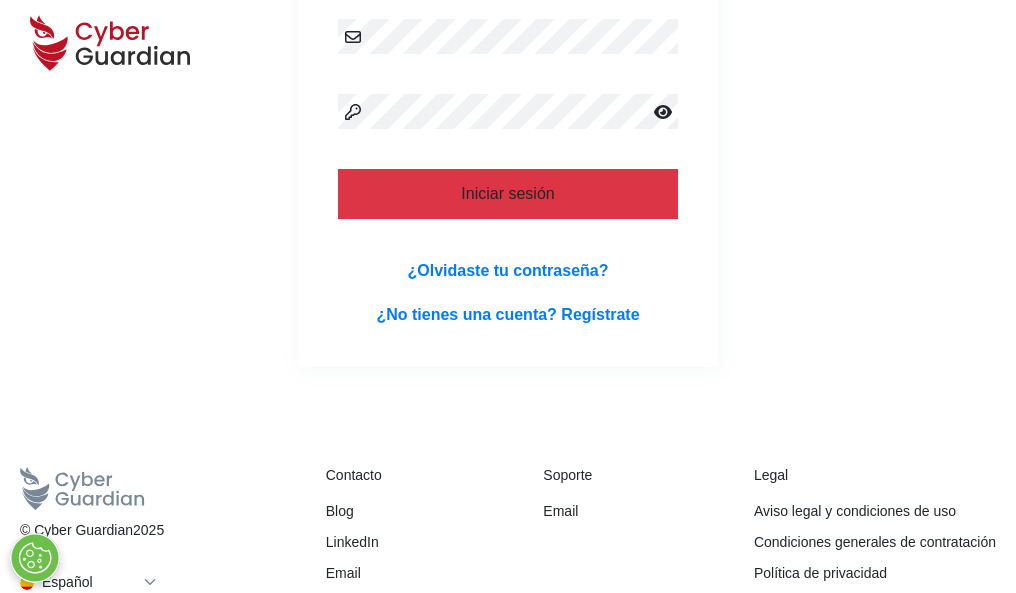 type 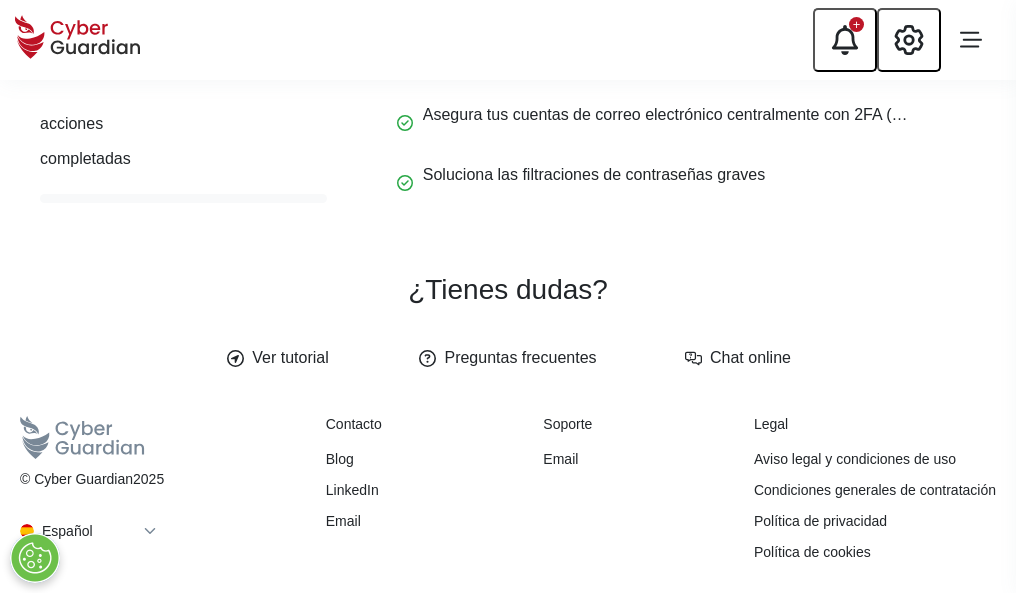 scroll, scrollTop: 0, scrollLeft: 0, axis: both 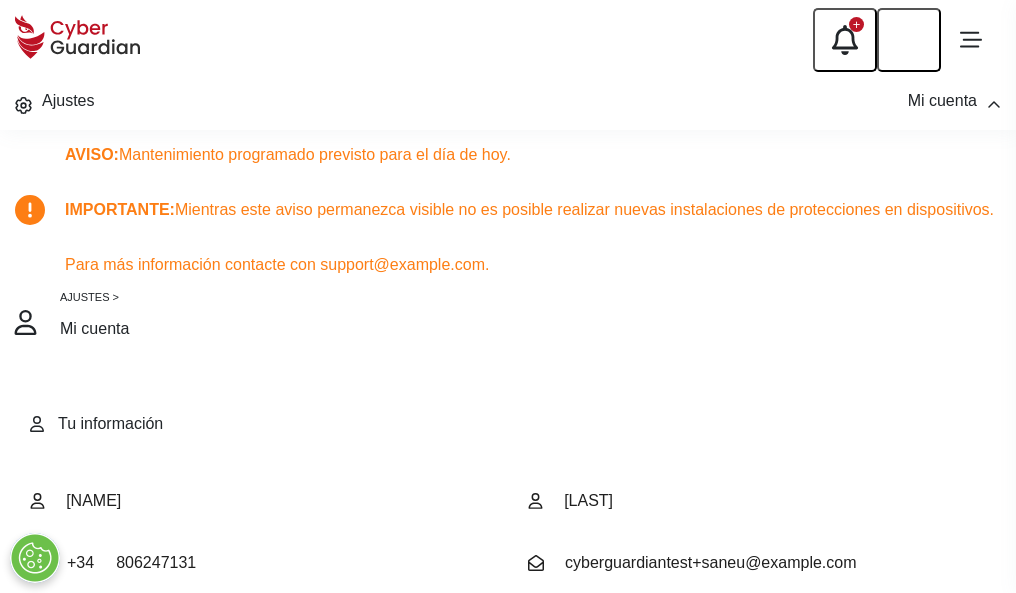 click at bounding box center [88, 704] 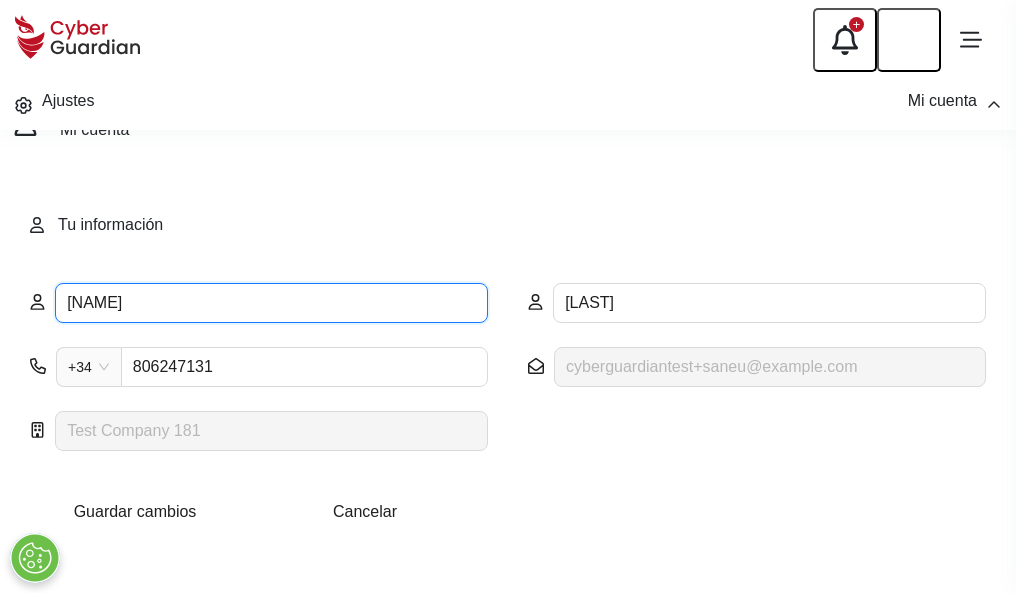 click on "ERNESTO" at bounding box center (271, 303) 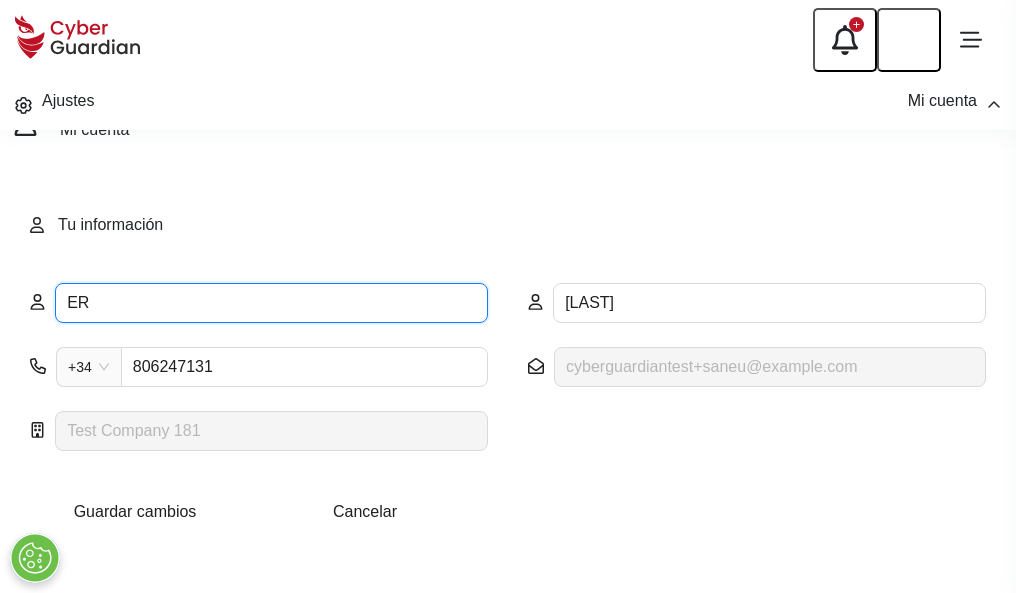type on "E" 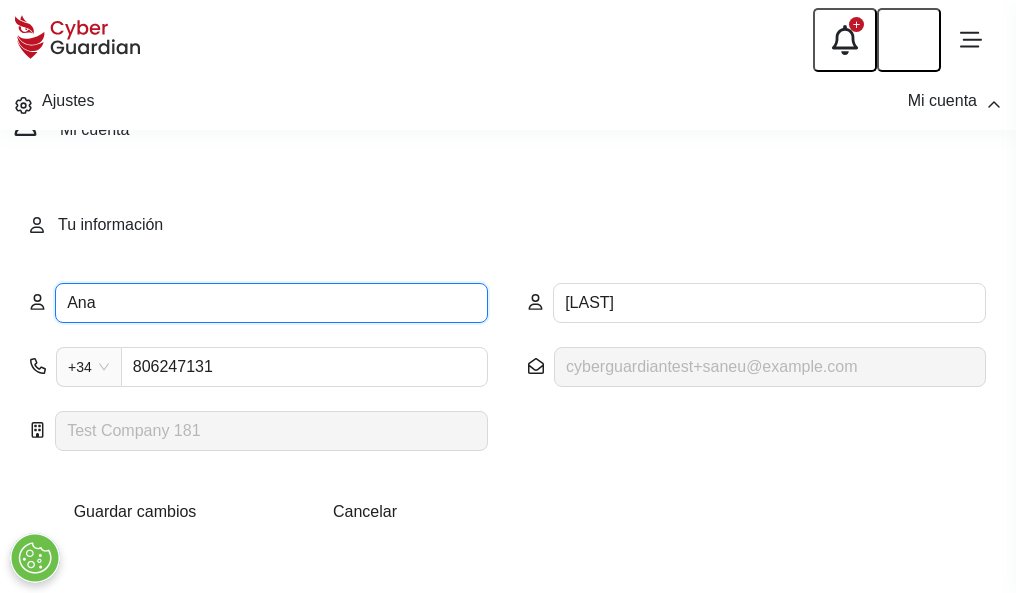 type on "Ana" 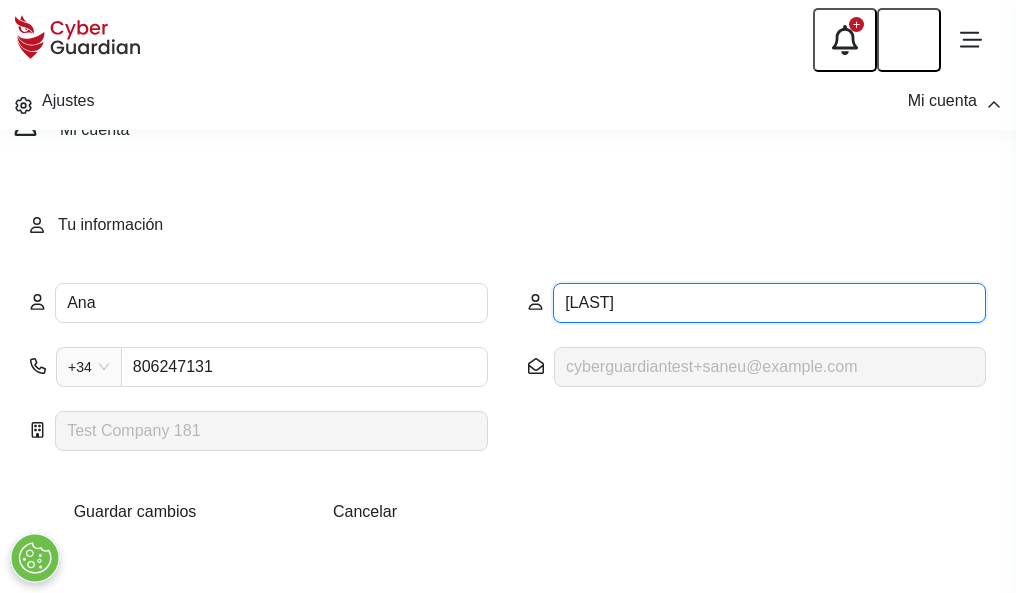 click on "ROIG" at bounding box center [769, 303] 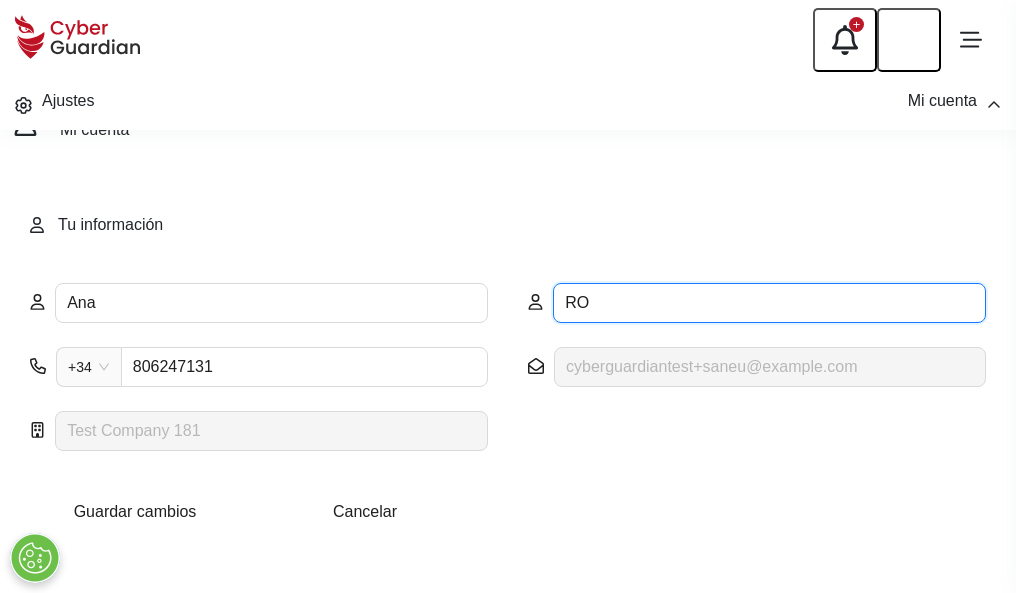 type on "R" 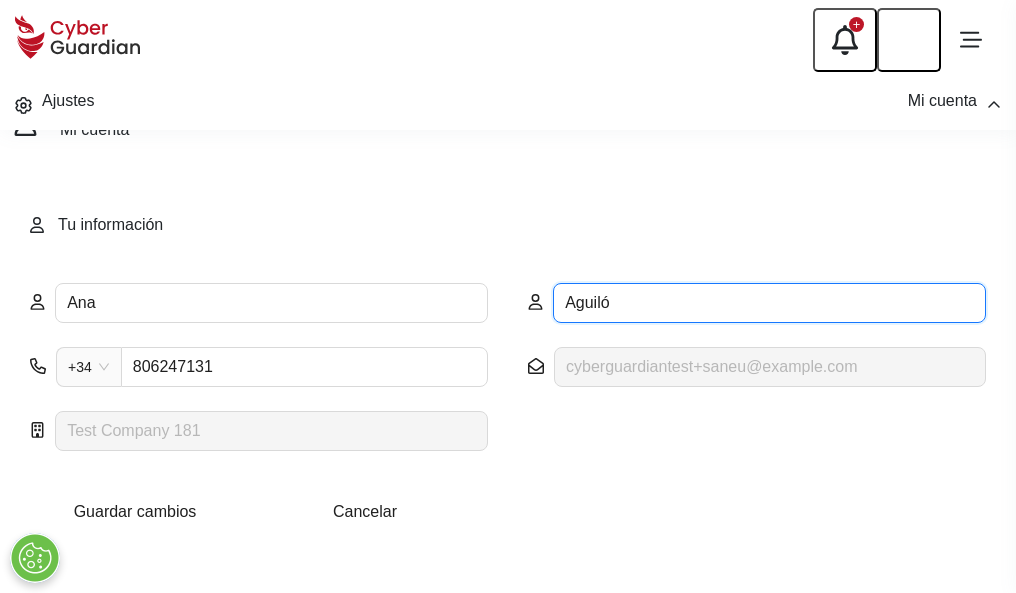 type on "Aguiló" 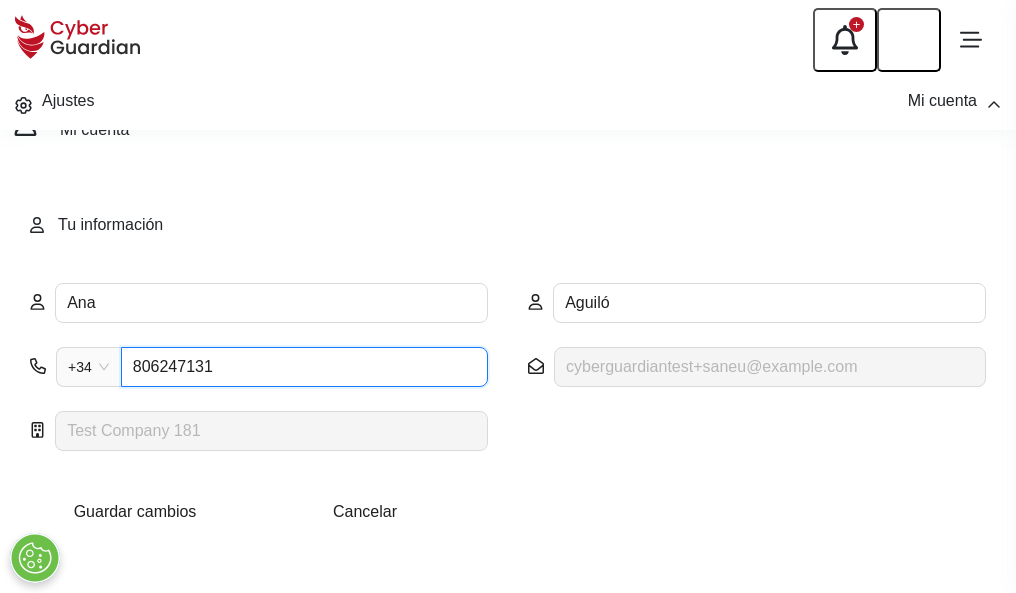 click on "806247131" at bounding box center [304, 367] 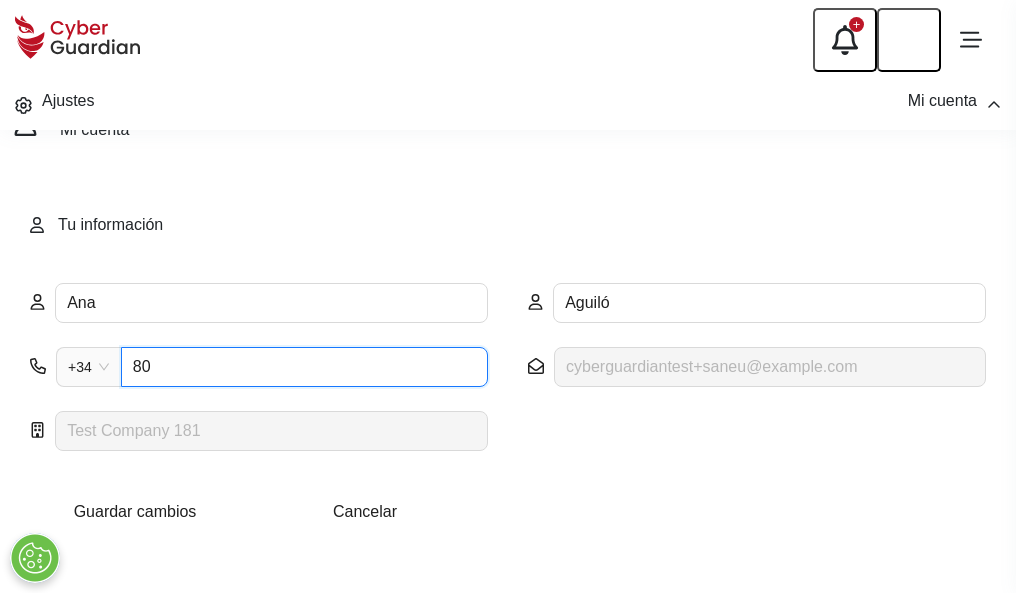 type on "8" 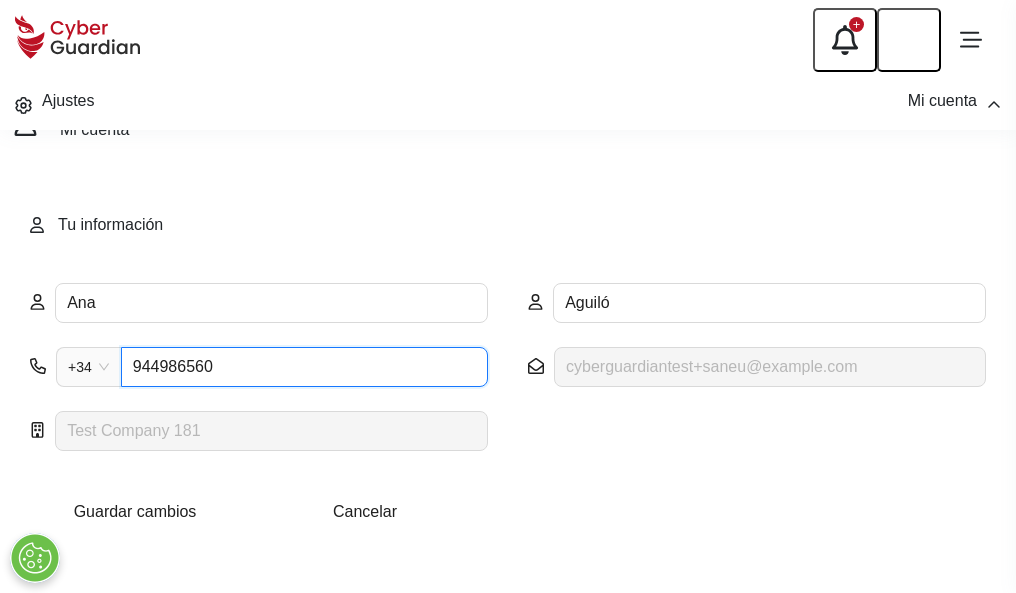 type on "944986560" 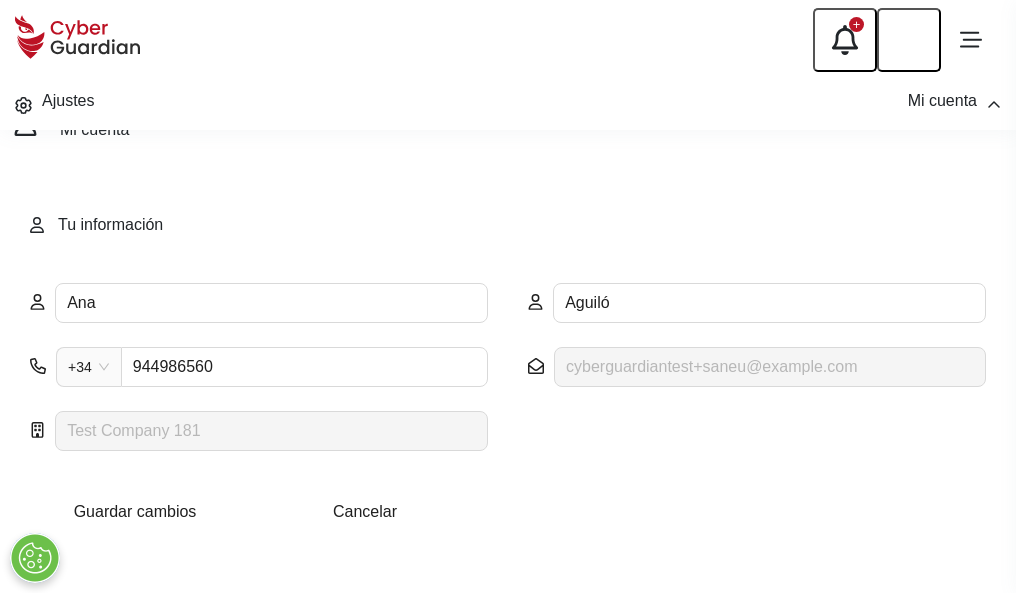 click on "Guardar cambios" at bounding box center (135, 511) 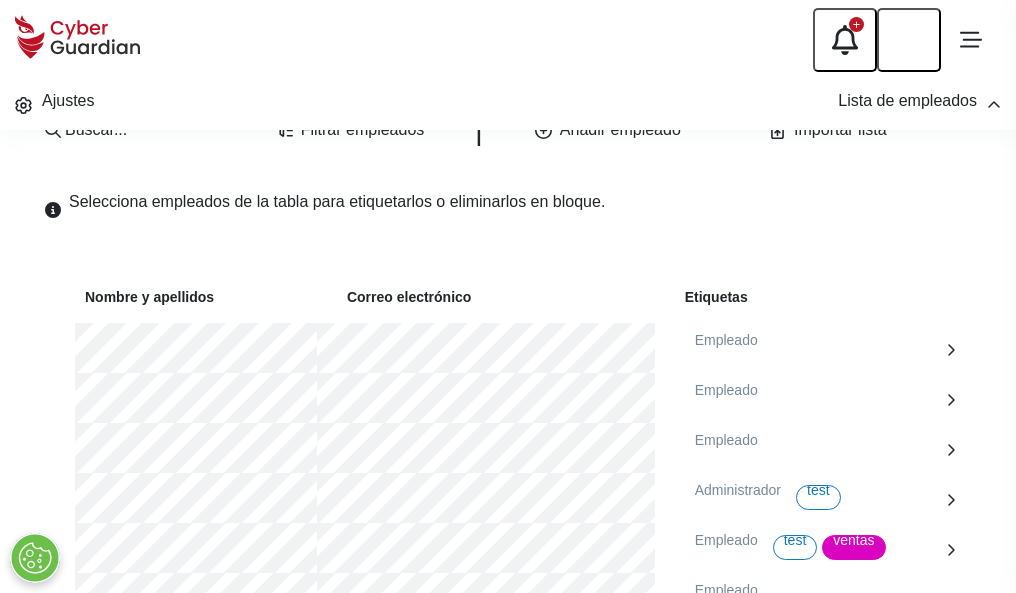 scroll, scrollTop: 1092, scrollLeft: 0, axis: vertical 